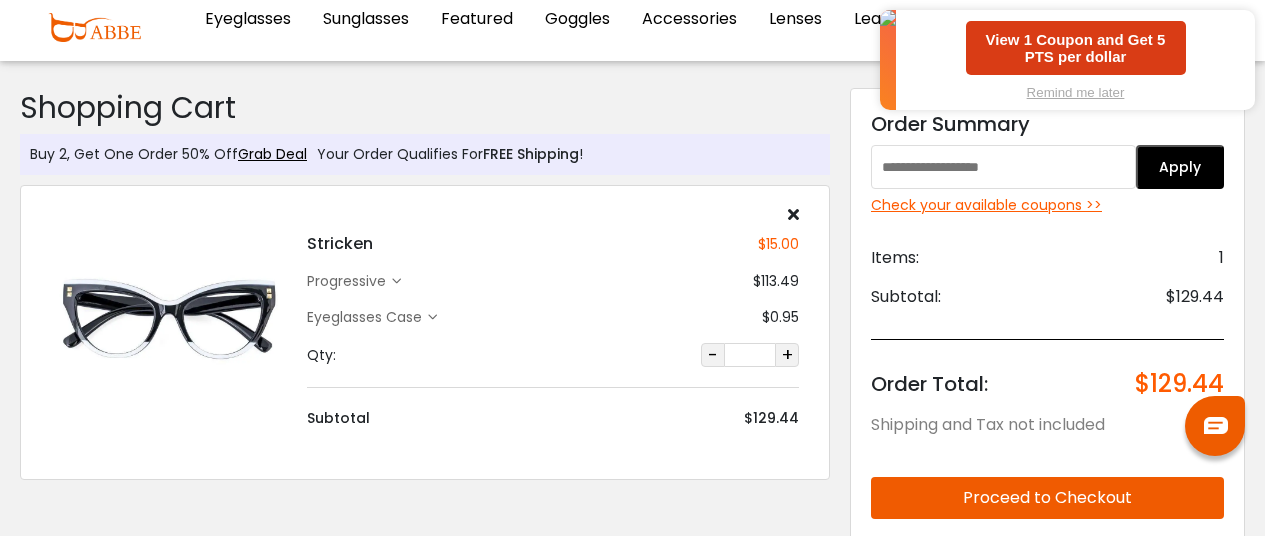 scroll, scrollTop: 0, scrollLeft: 0, axis: both 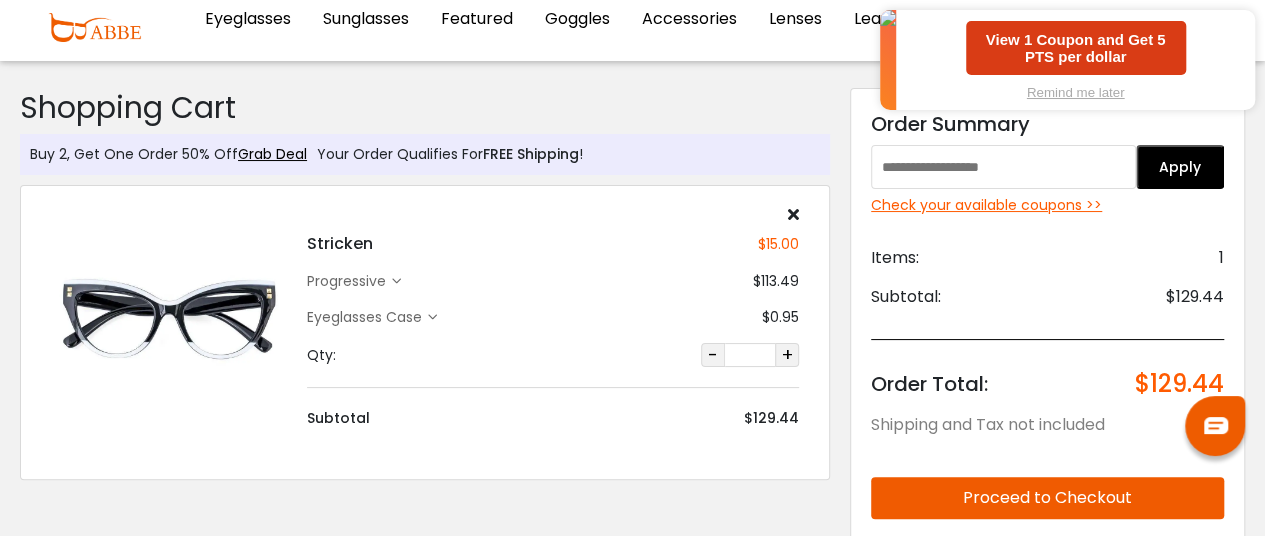 click at bounding box center (169, 318) 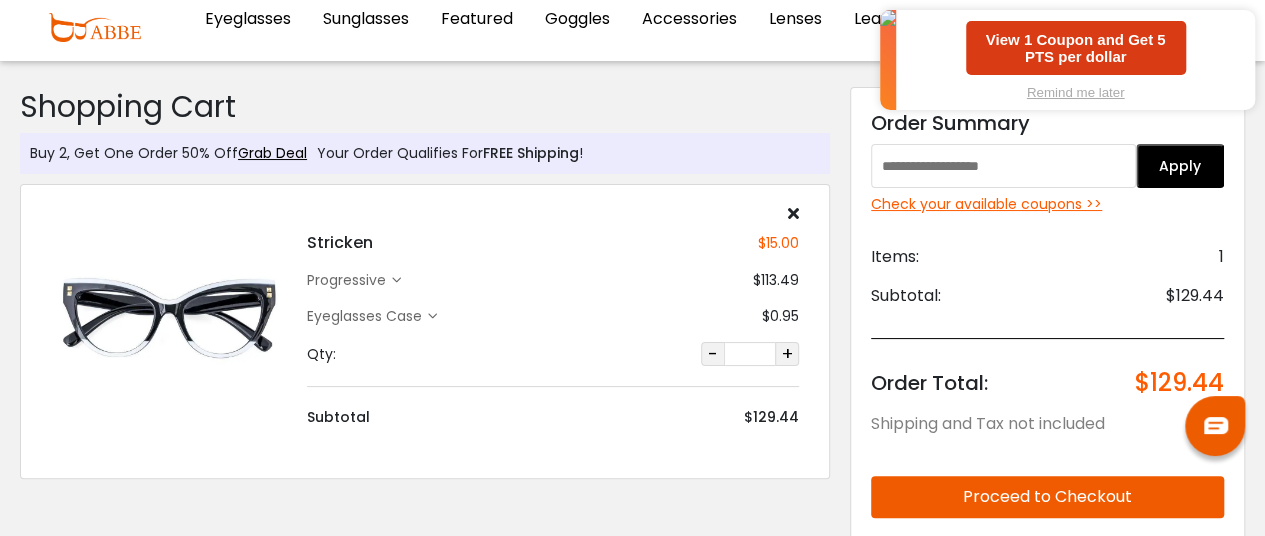 scroll, scrollTop: 0, scrollLeft: 0, axis: both 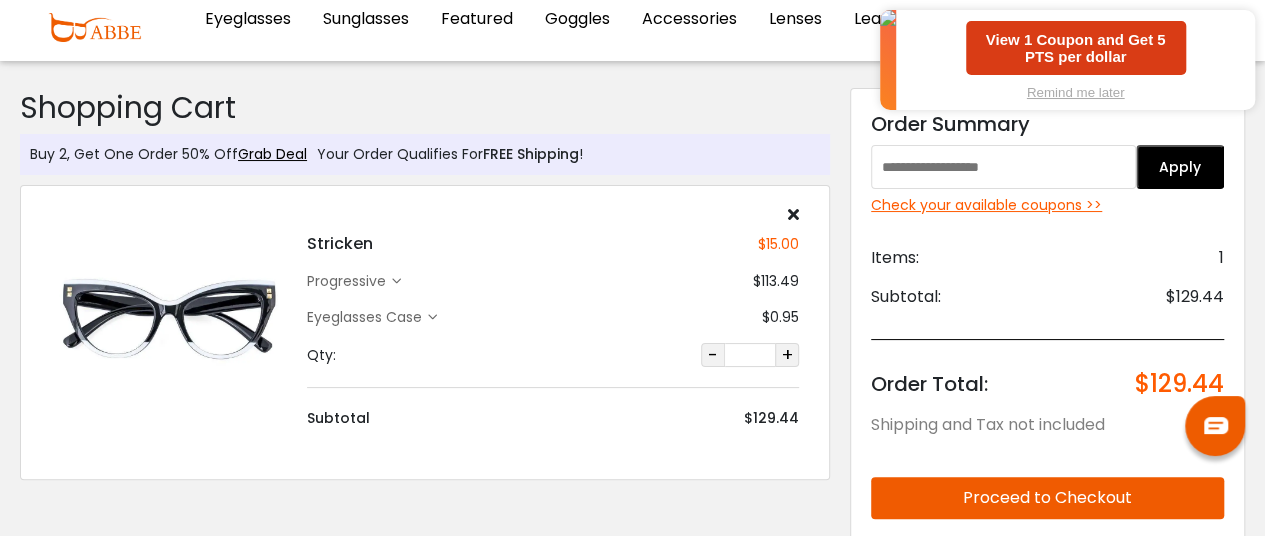 drag, startPoint x: 185, startPoint y: 311, endPoint x: 160, endPoint y: 384, distance: 77.16217 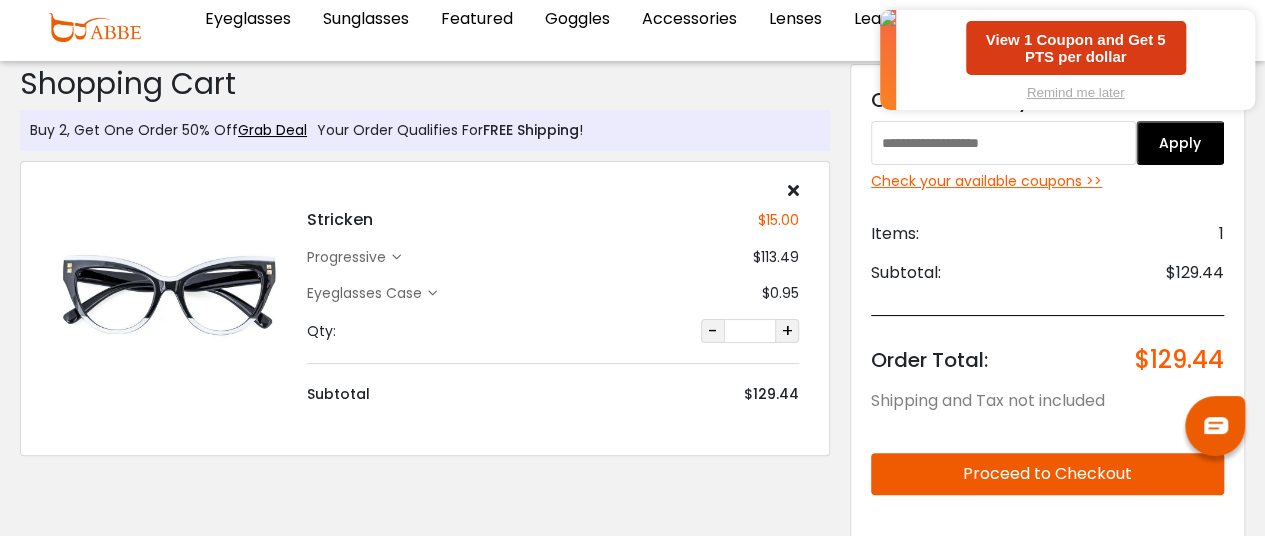 click at bounding box center [1240, 27] 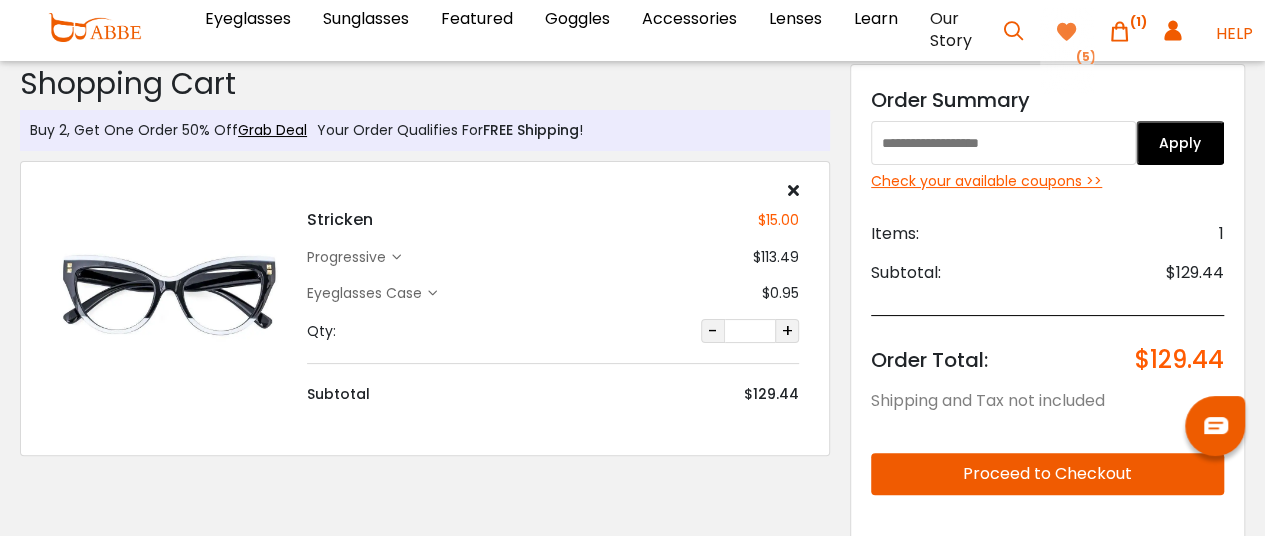 click at bounding box center (1067, 32) 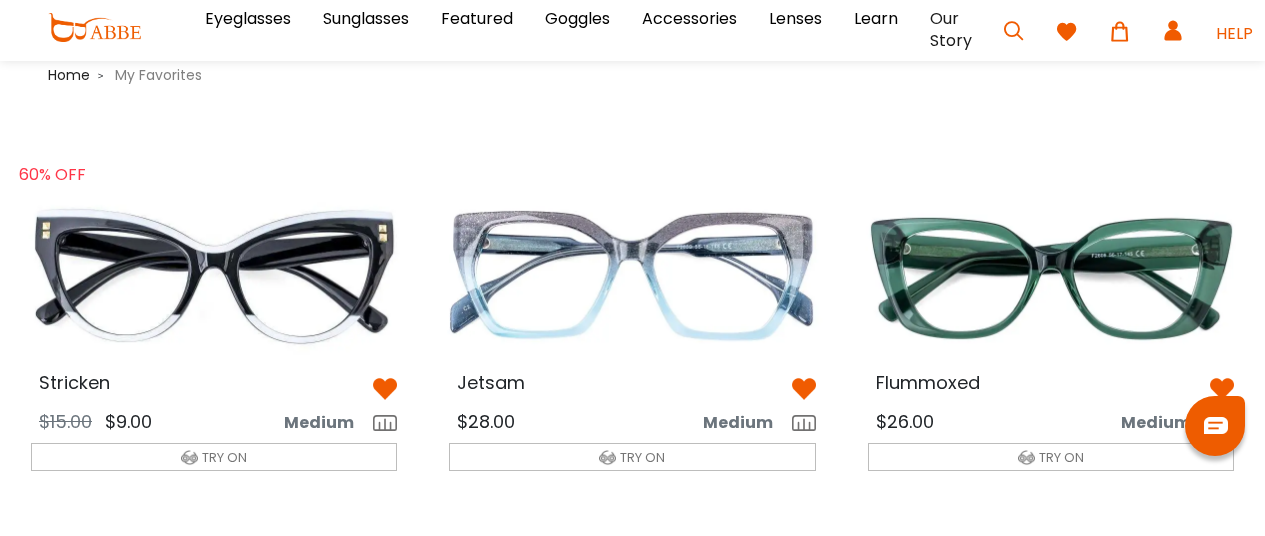 scroll, scrollTop: 0, scrollLeft: 0, axis: both 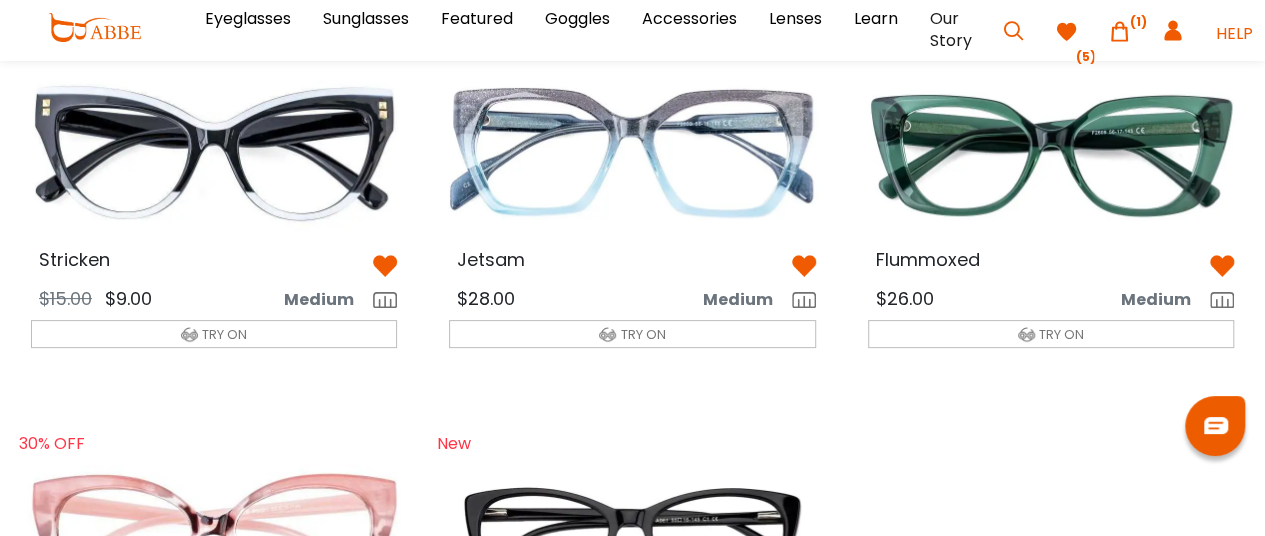 click at bounding box center (214, 151) 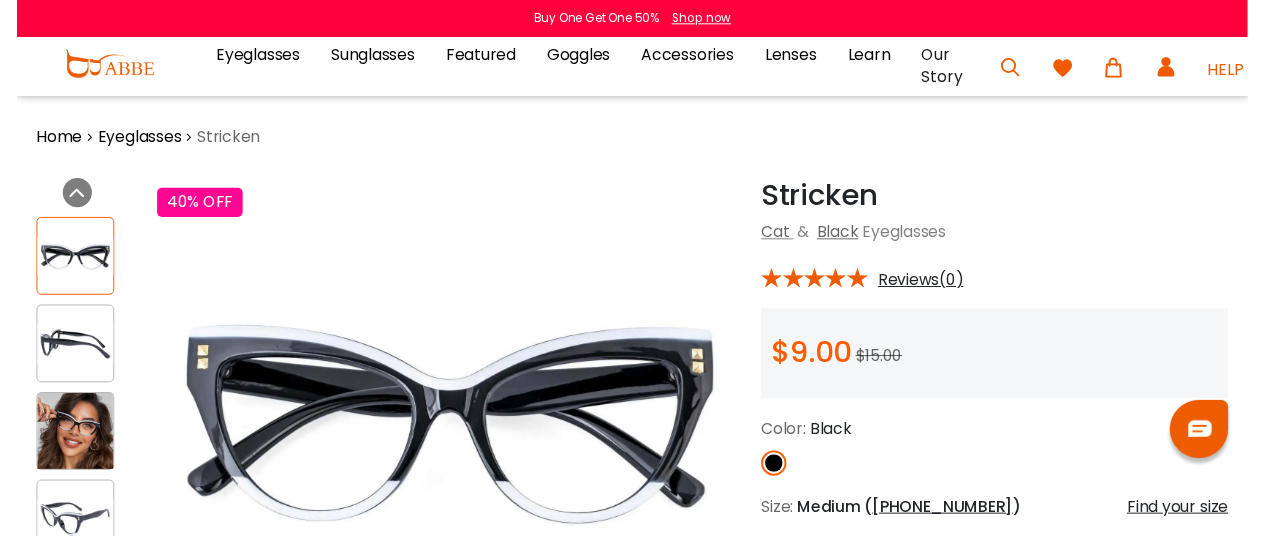 scroll, scrollTop: 0, scrollLeft: 0, axis: both 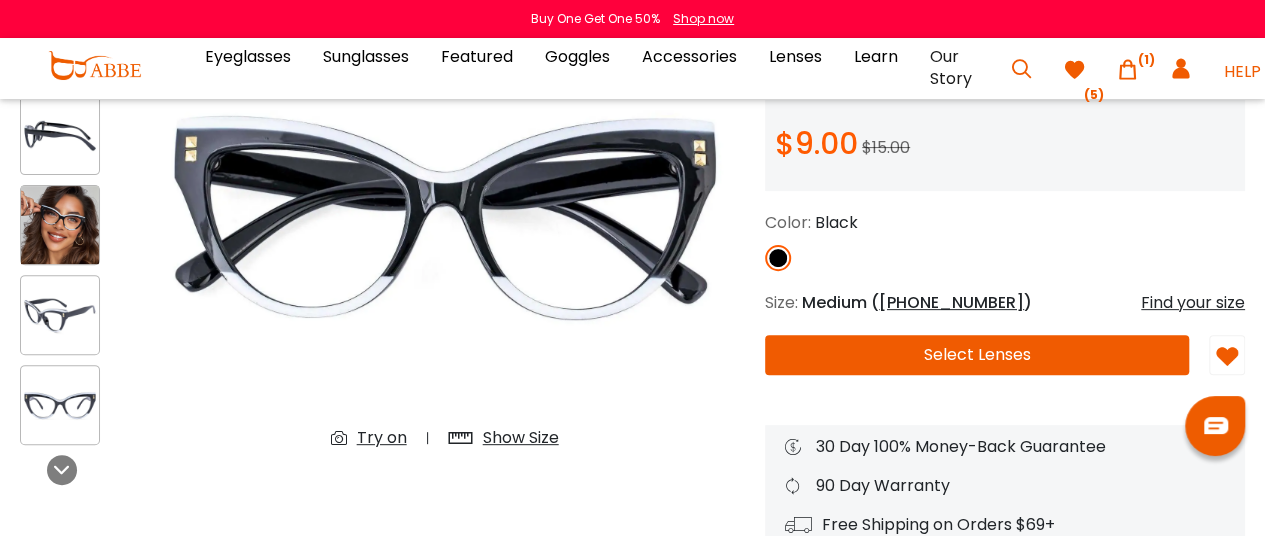 click on "Show Size" at bounding box center (521, 438) 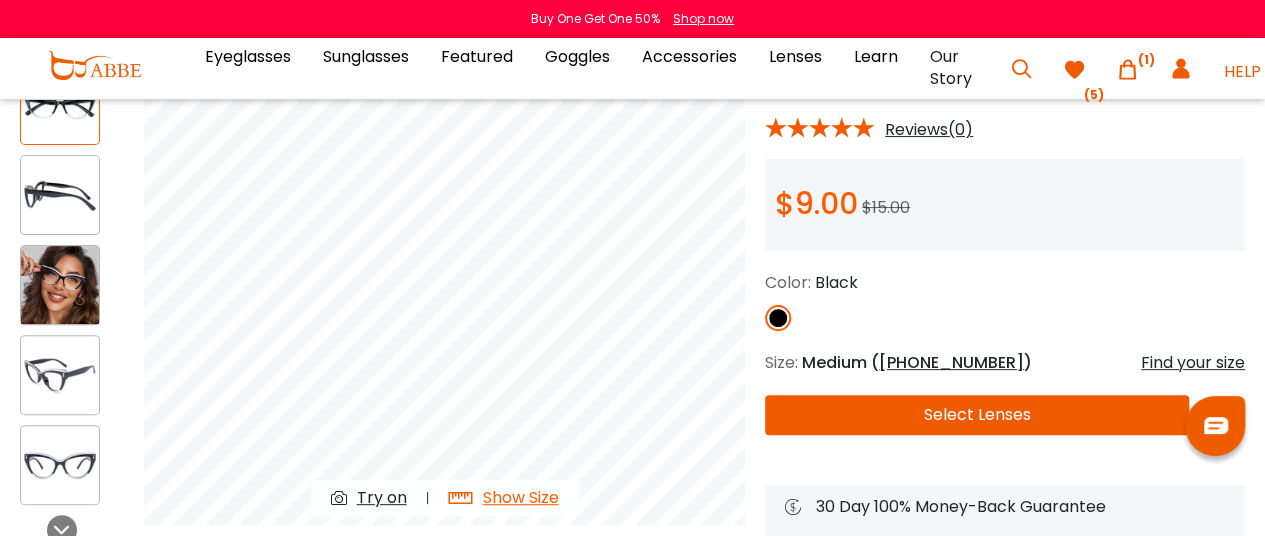 scroll, scrollTop: 136, scrollLeft: 0, axis: vertical 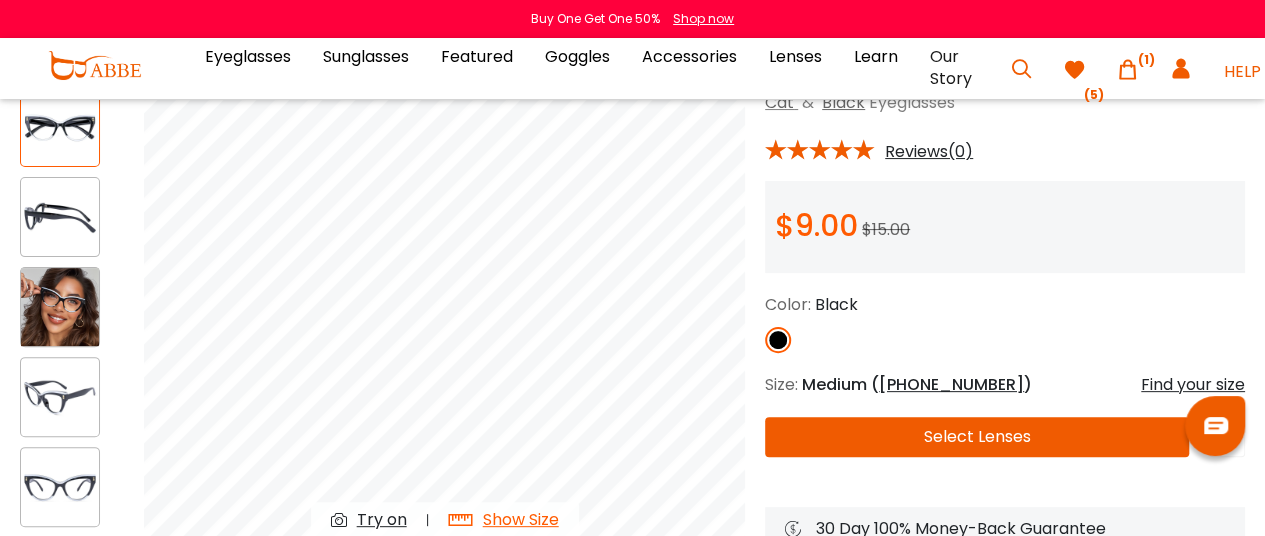 click at bounding box center (60, 307) 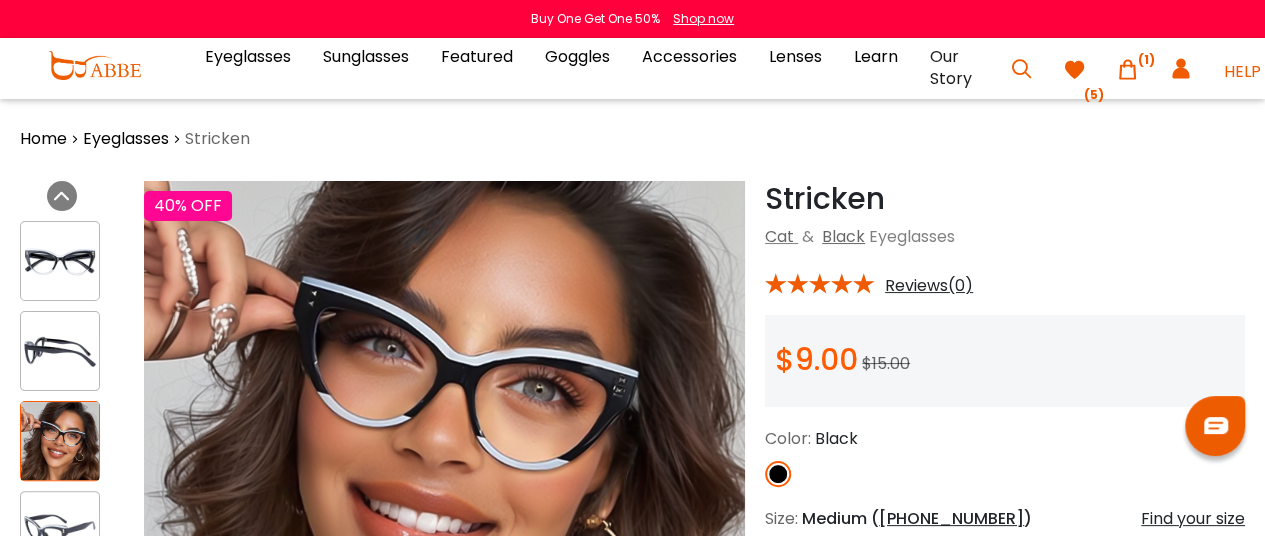 scroll, scrollTop: 1, scrollLeft: 0, axis: vertical 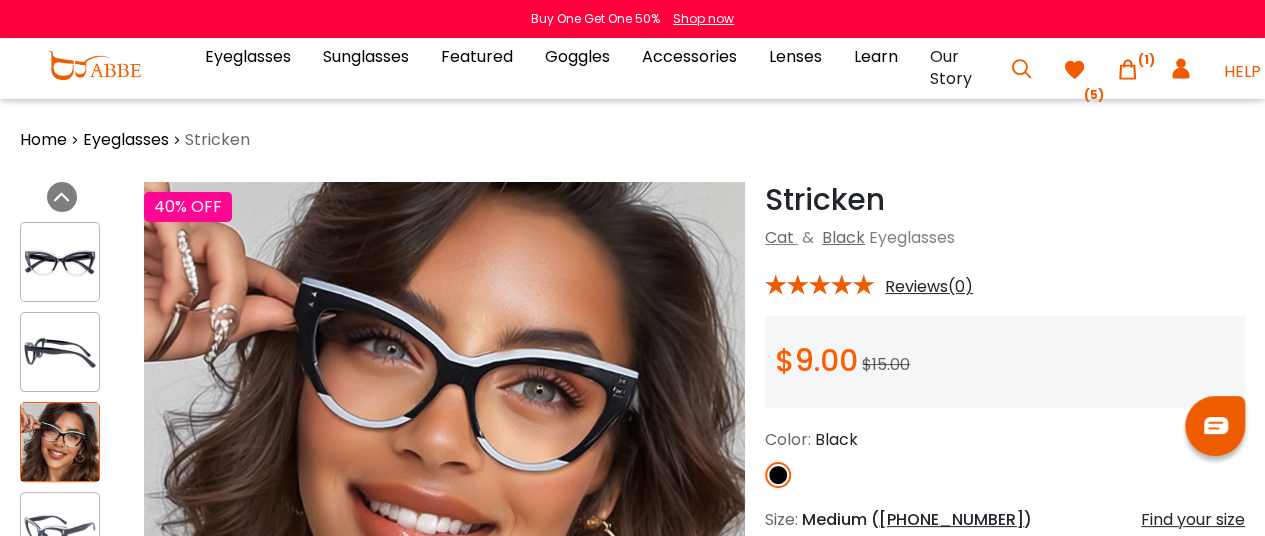 click at bounding box center [1075, 70] 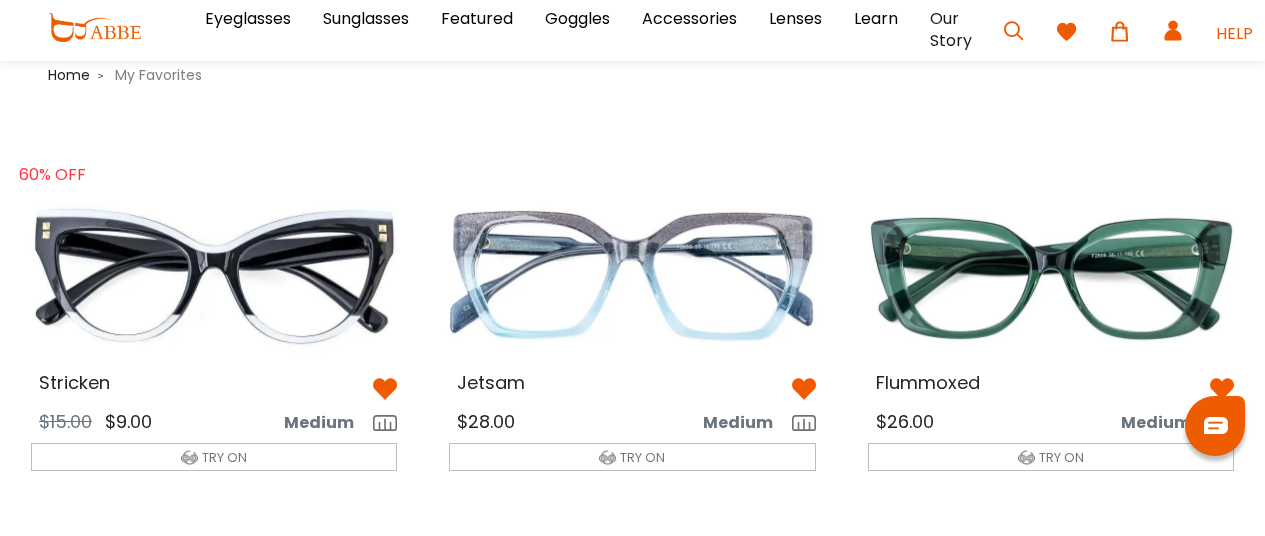 scroll, scrollTop: 0, scrollLeft: 0, axis: both 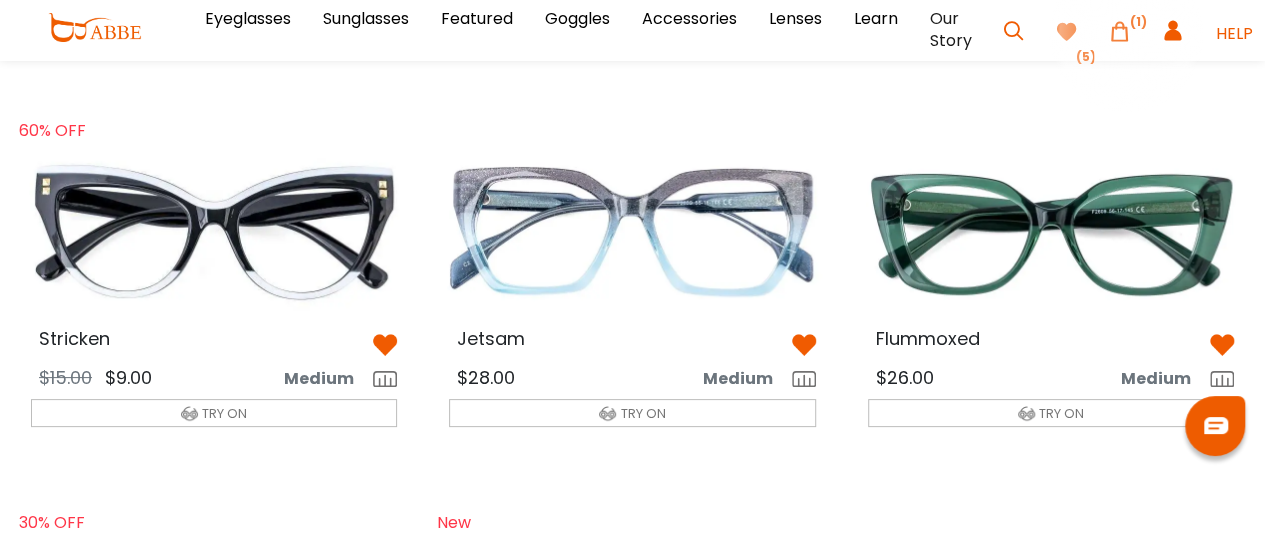 click at bounding box center [1120, 31] 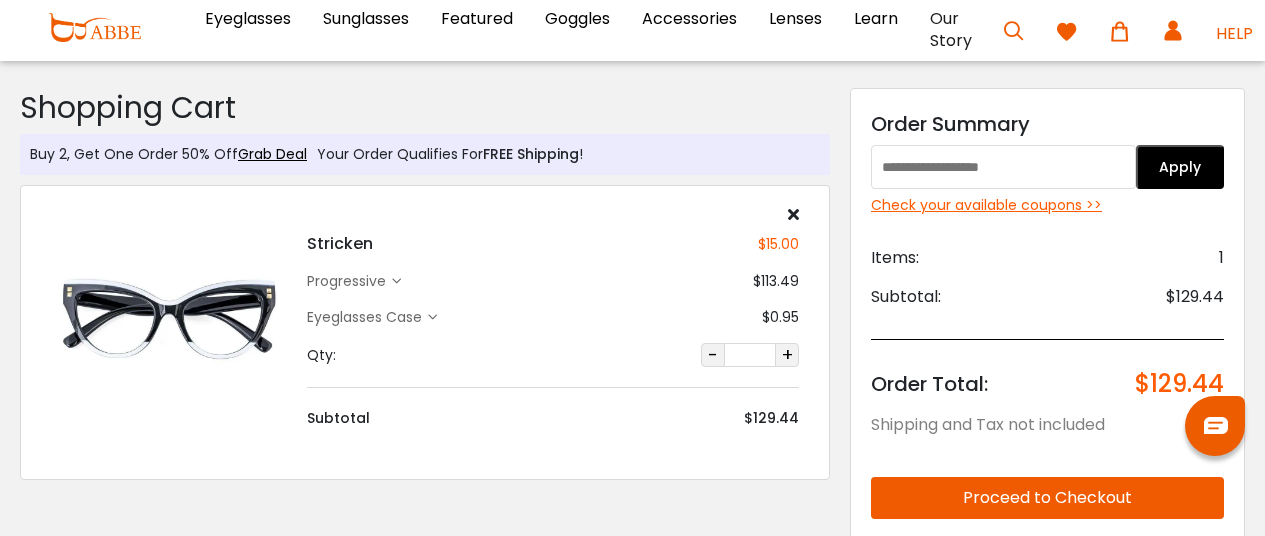 scroll, scrollTop: 0, scrollLeft: 0, axis: both 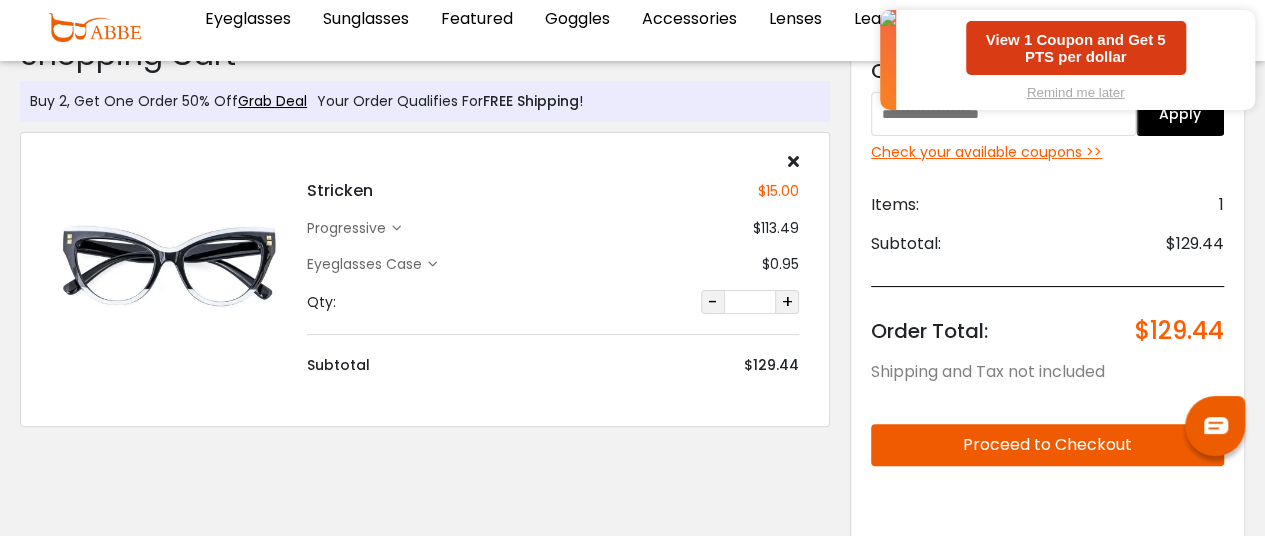 click at bounding box center [396, 228] 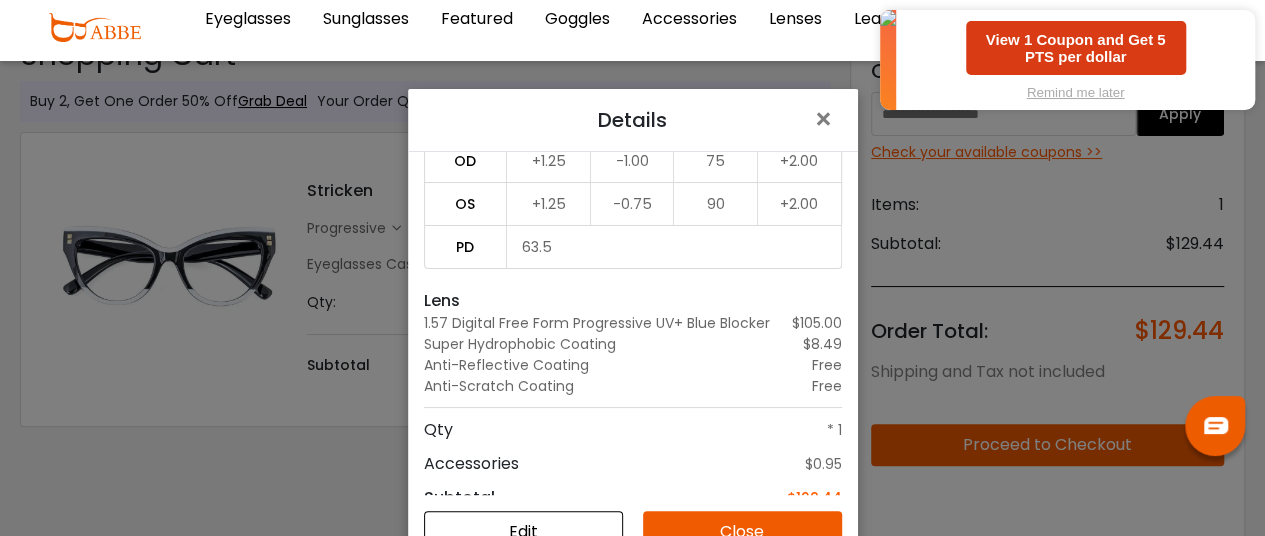 scroll, scrollTop: 195, scrollLeft: 0, axis: vertical 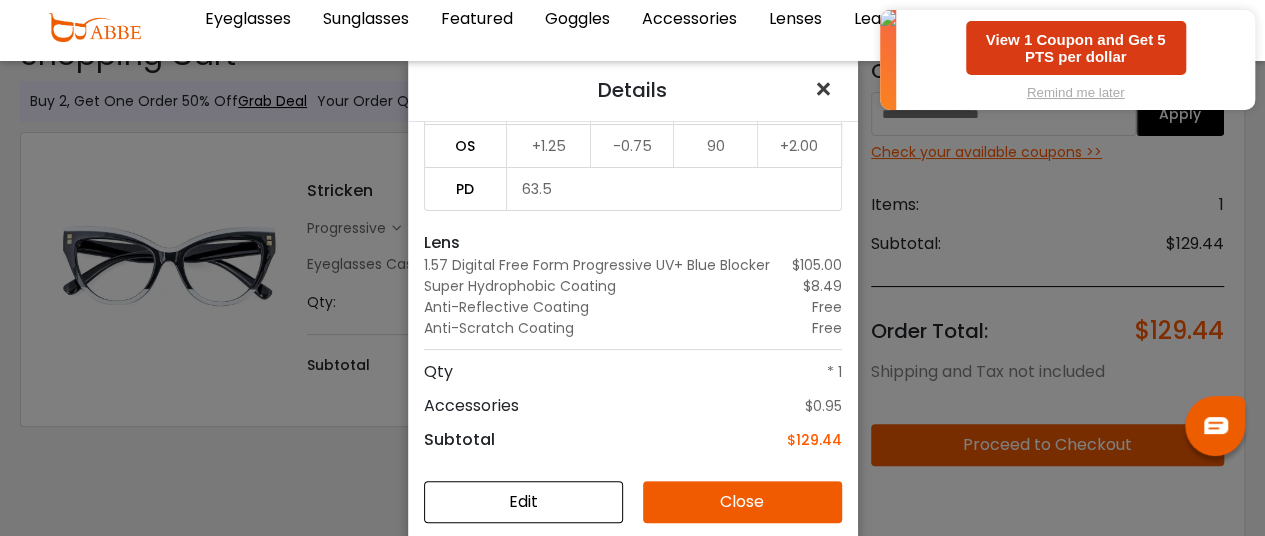 click on "×" at bounding box center (827, 89) 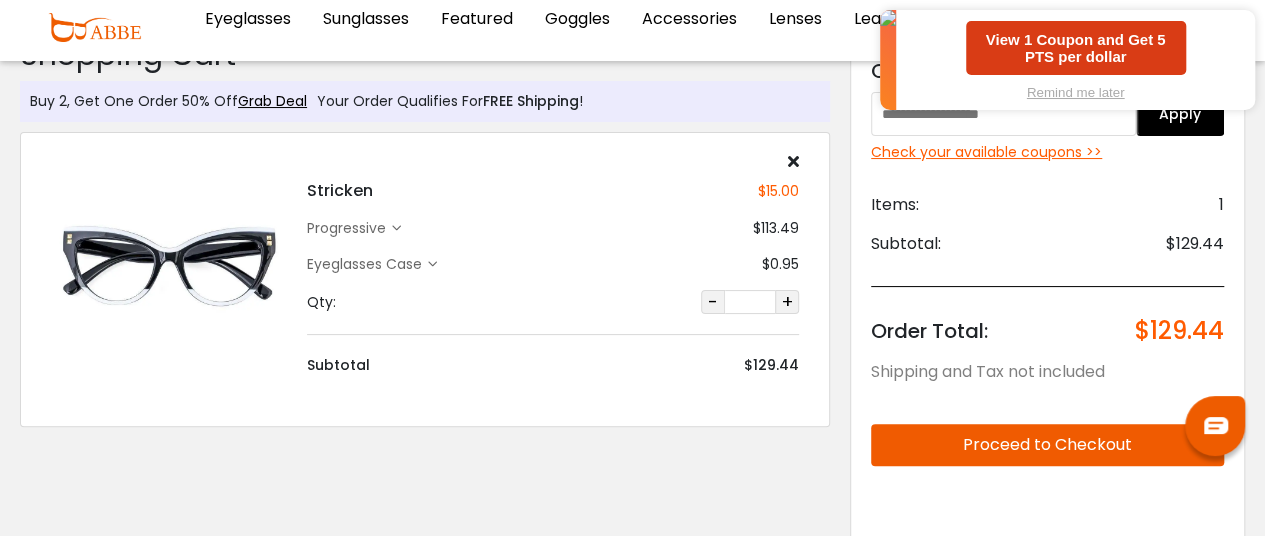 scroll, scrollTop: 0, scrollLeft: 0, axis: both 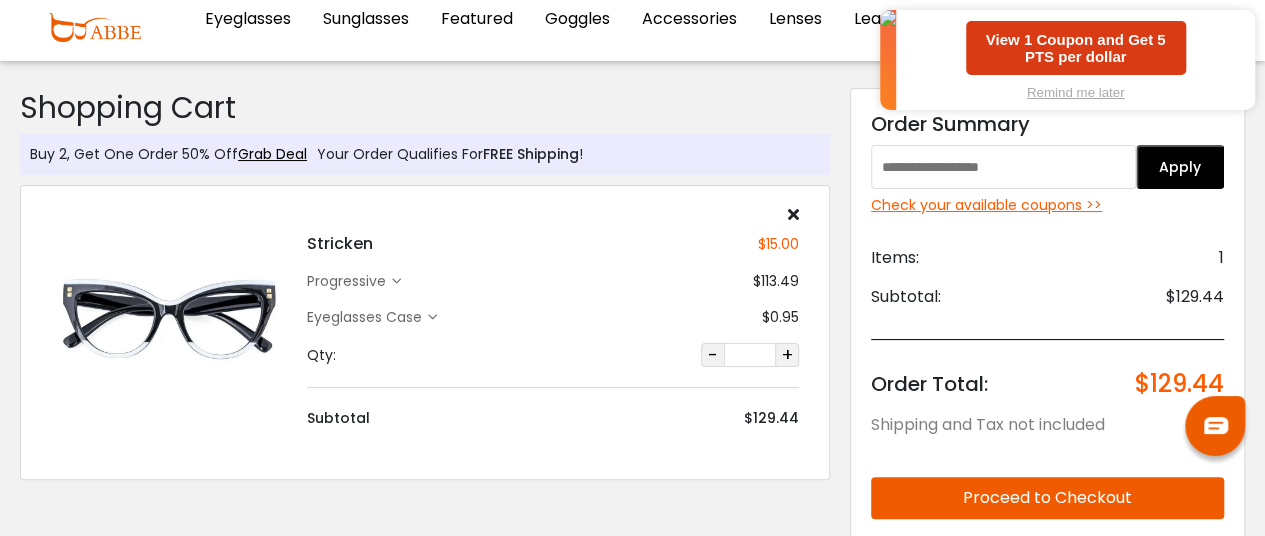 click at bounding box center (1240, 27) 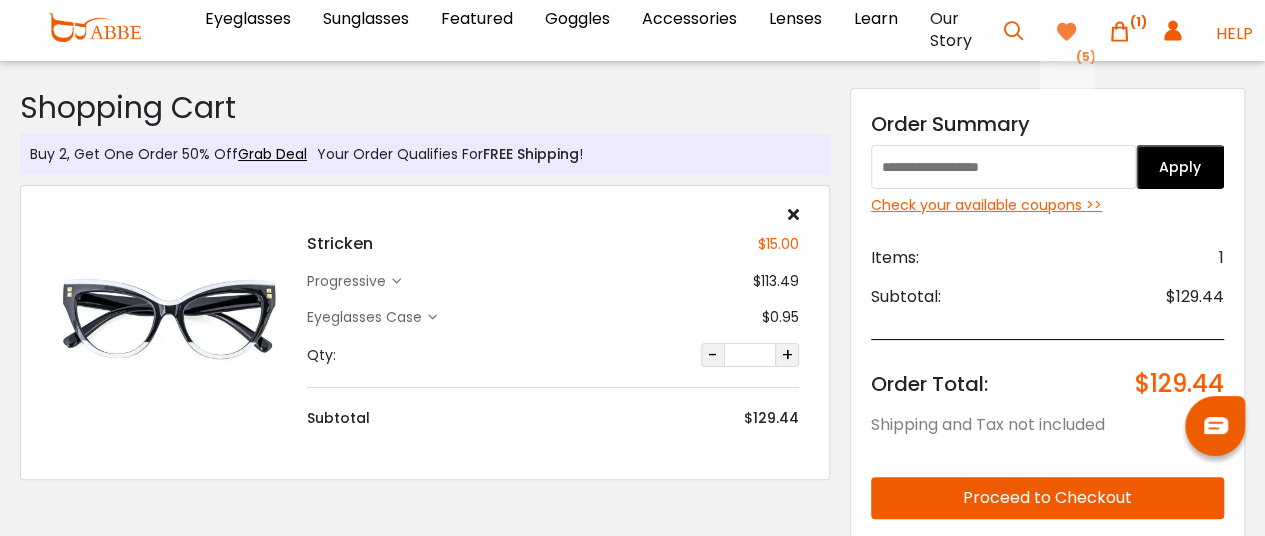 click at bounding box center (1067, 32) 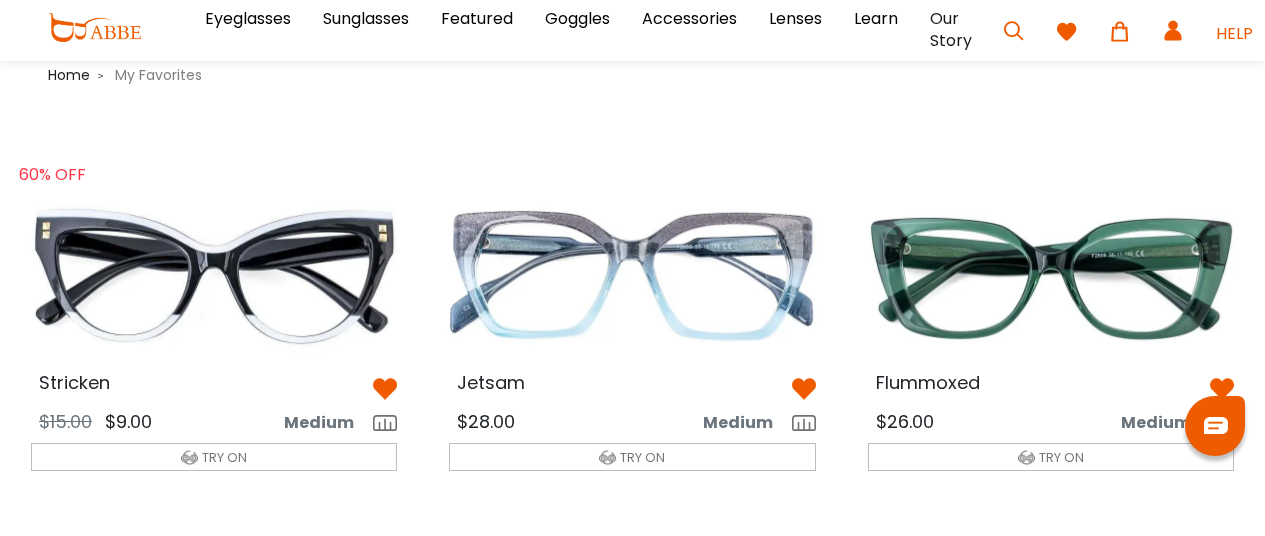 scroll, scrollTop: 0, scrollLeft: 0, axis: both 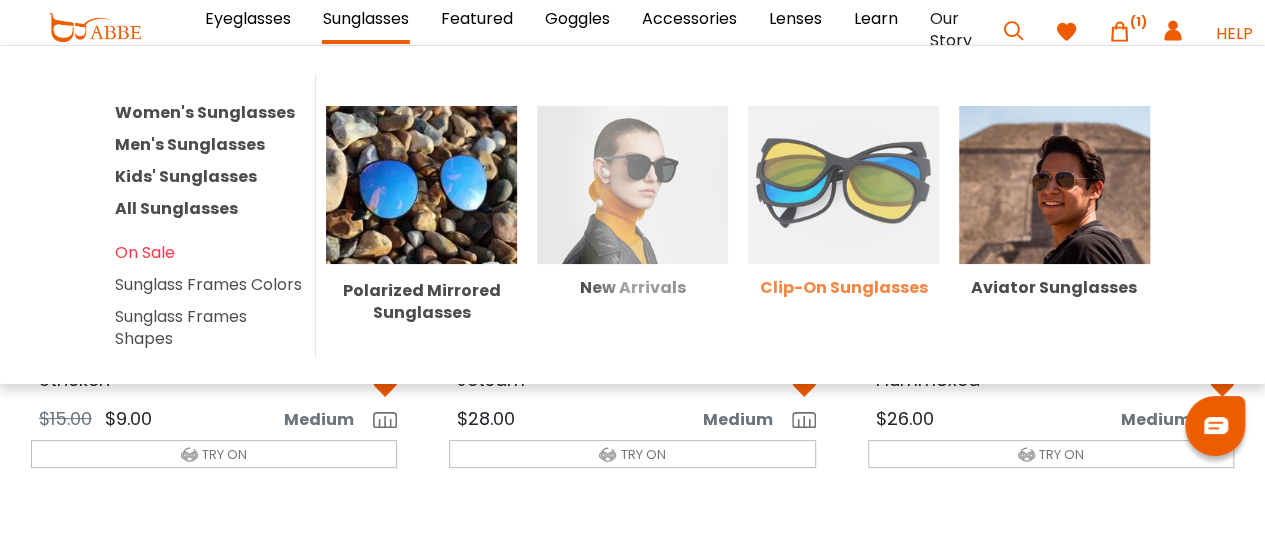 click at bounding box center (843, 185) 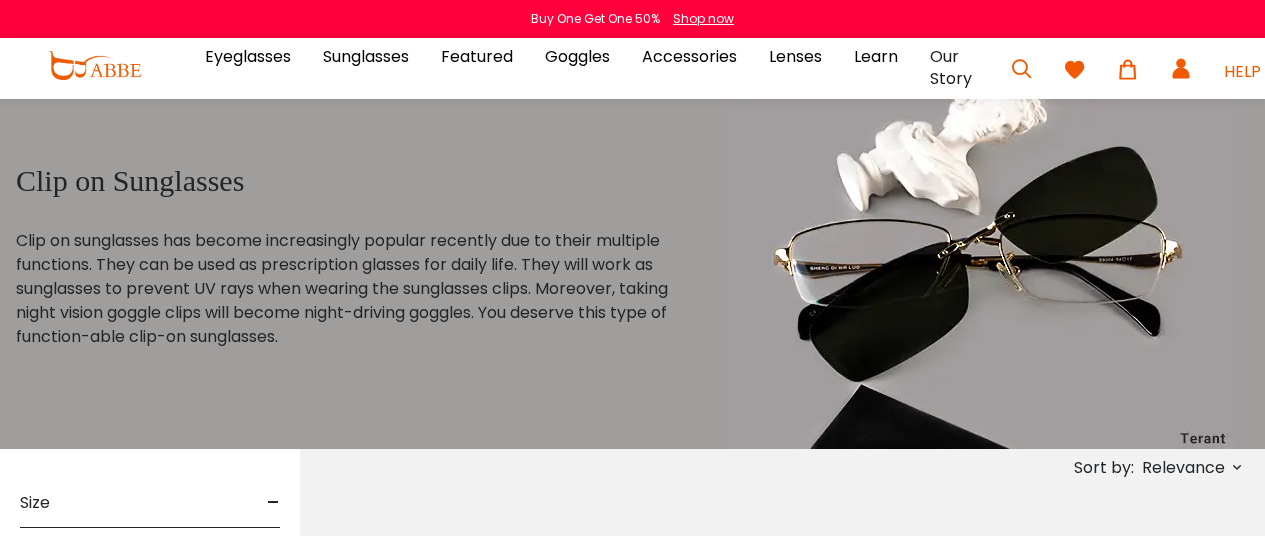 scroll, scrollTop: 0, scrollLeft: 0, axis: both 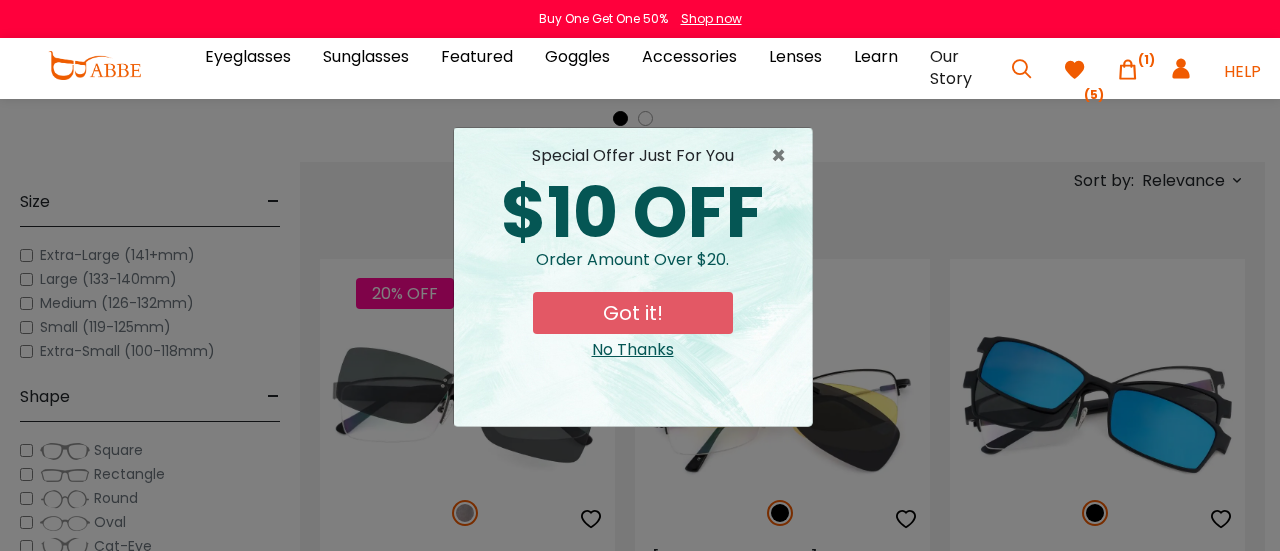 click on "No Thanks" at bounding box center (633, 350) 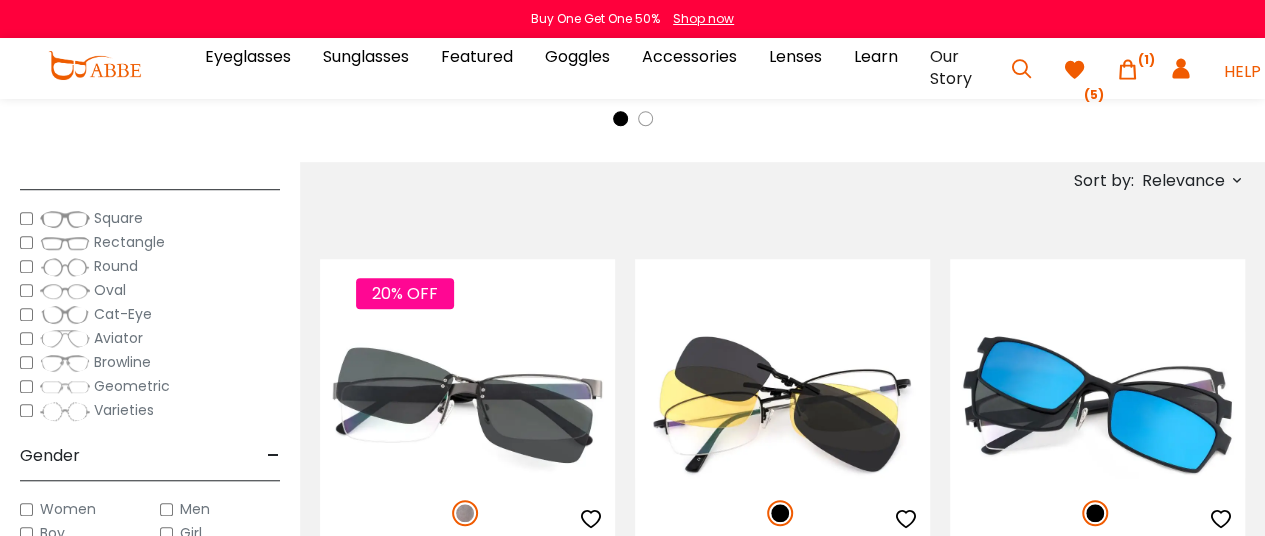 scroll, scrollTop: 372, scrollLeft: 0, axis: vertical 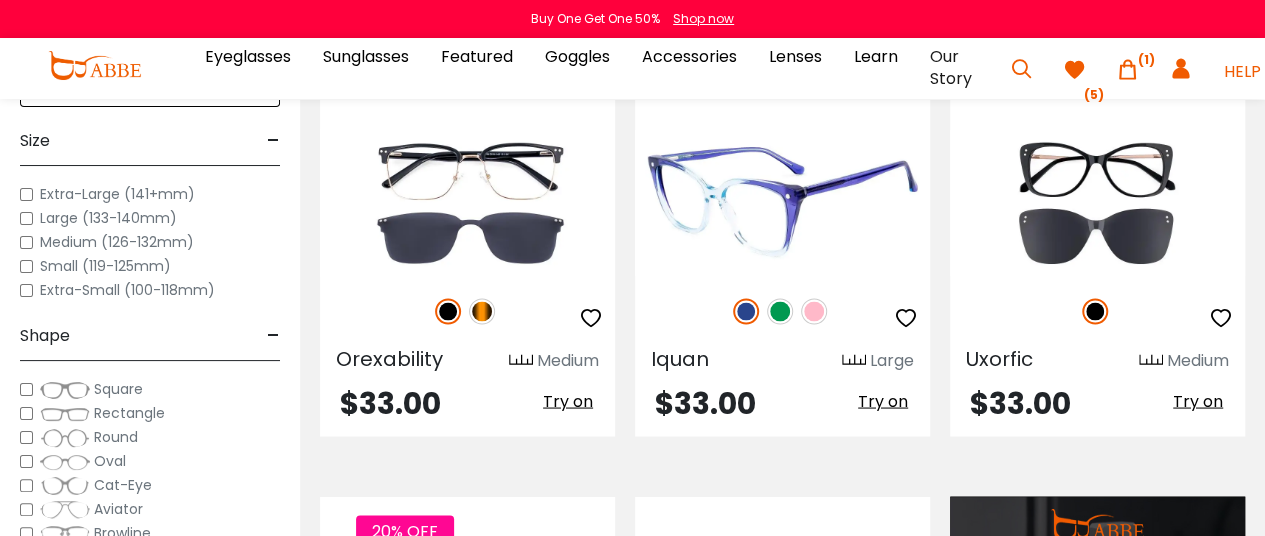 click at bounding box center [780, 311] 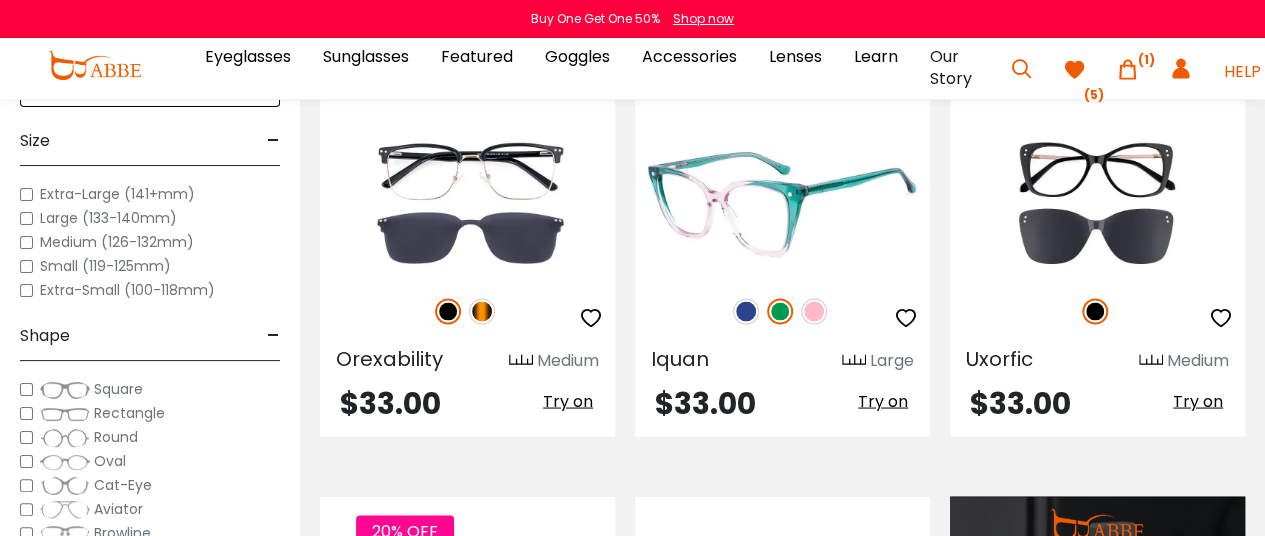click at bounding box center [814, 311] 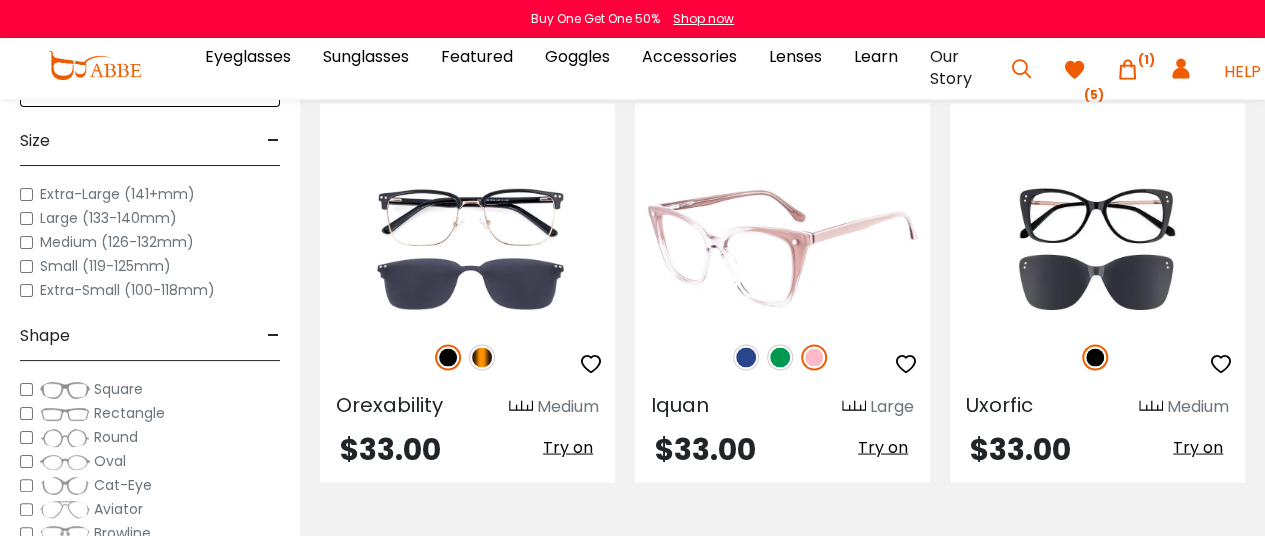 scroll, scrollTop: 1665, scrollLeft: 0, axis: vertical 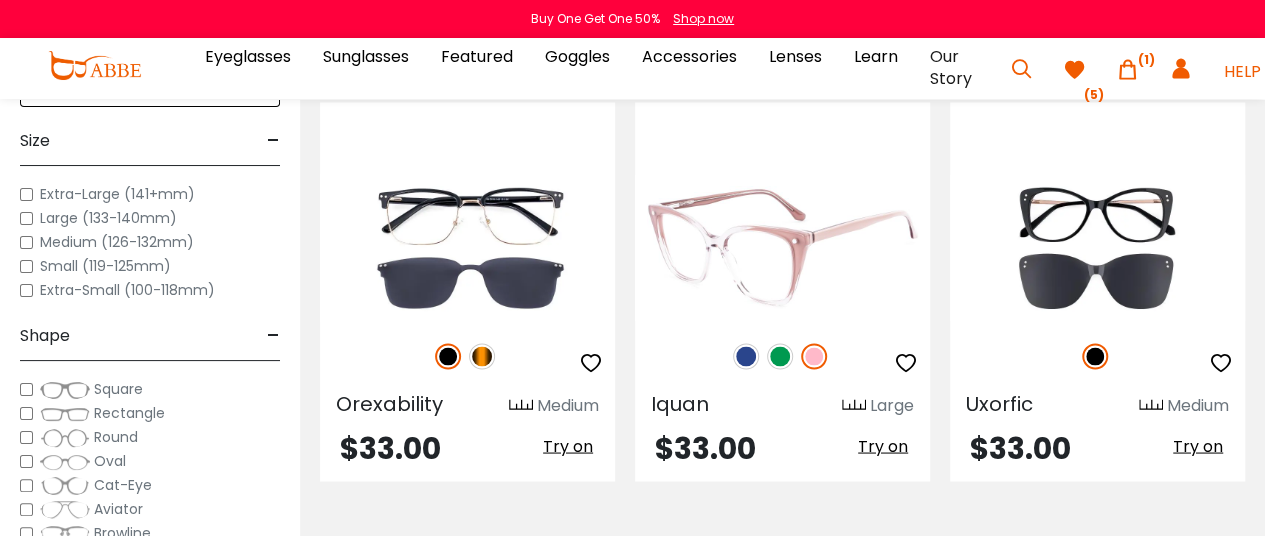 click at bounding box center (746, 356) 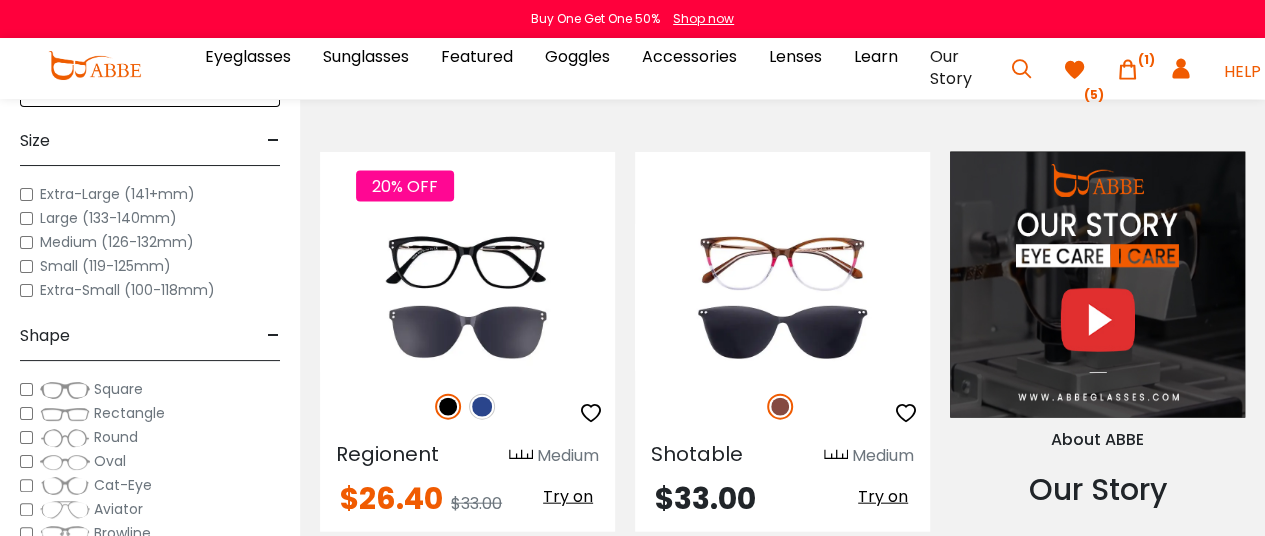 scroll, scrollTop: 2055, scrollLeft: 0, axis: vertical 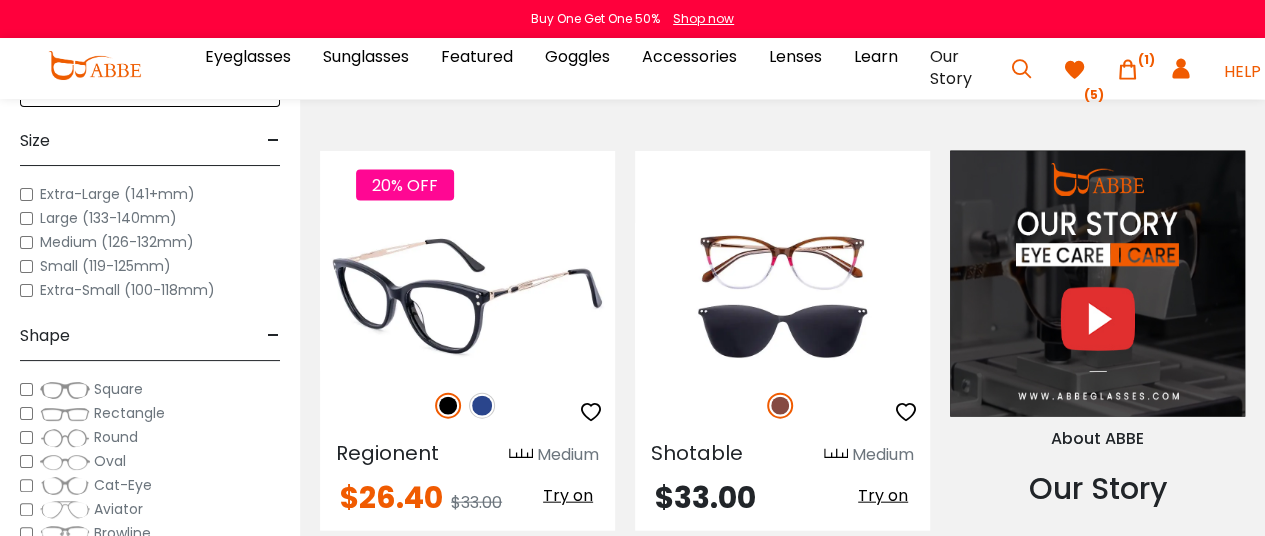 click at bounding box center (482, 406) 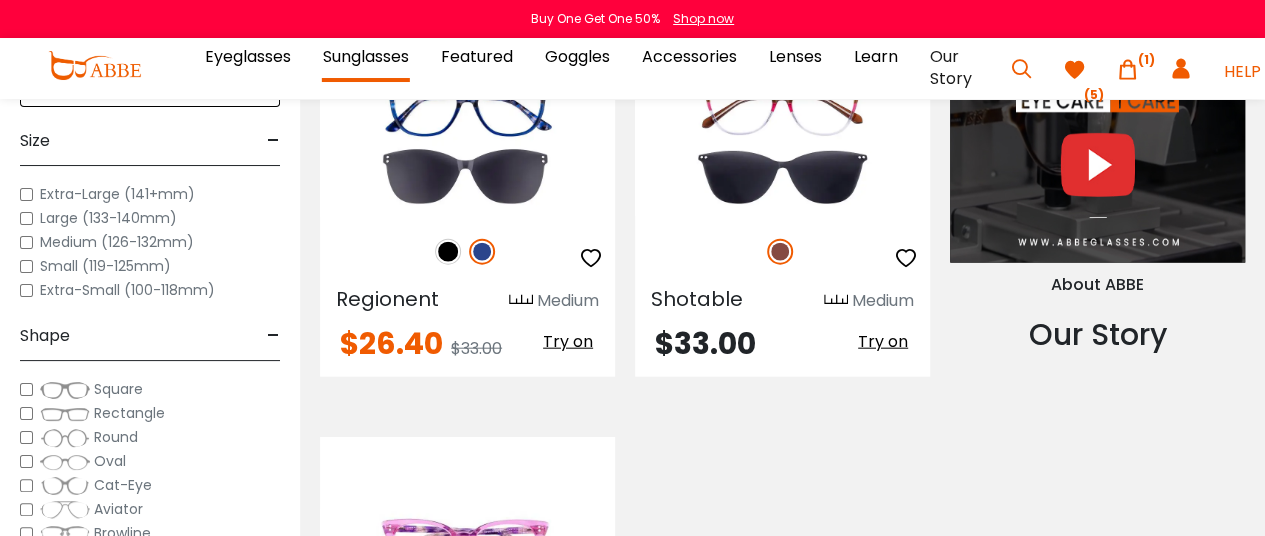 scroll, scrollTop: 2200, scrollLeft: 0, axis: vertical 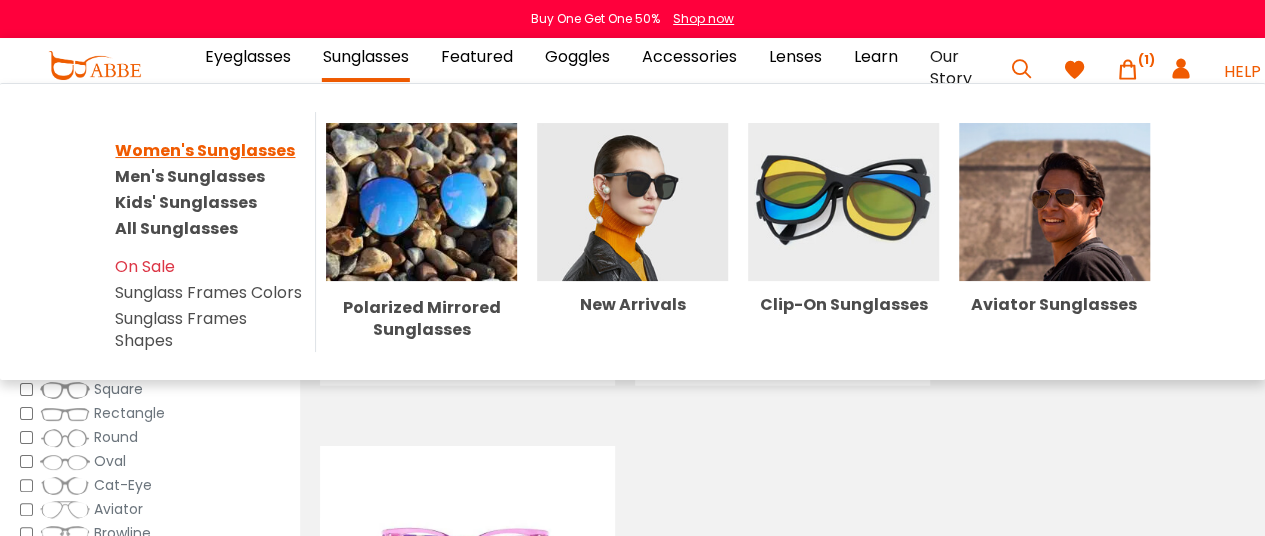 click on "Women's Sunglasses" at bounding box center [205, 150] 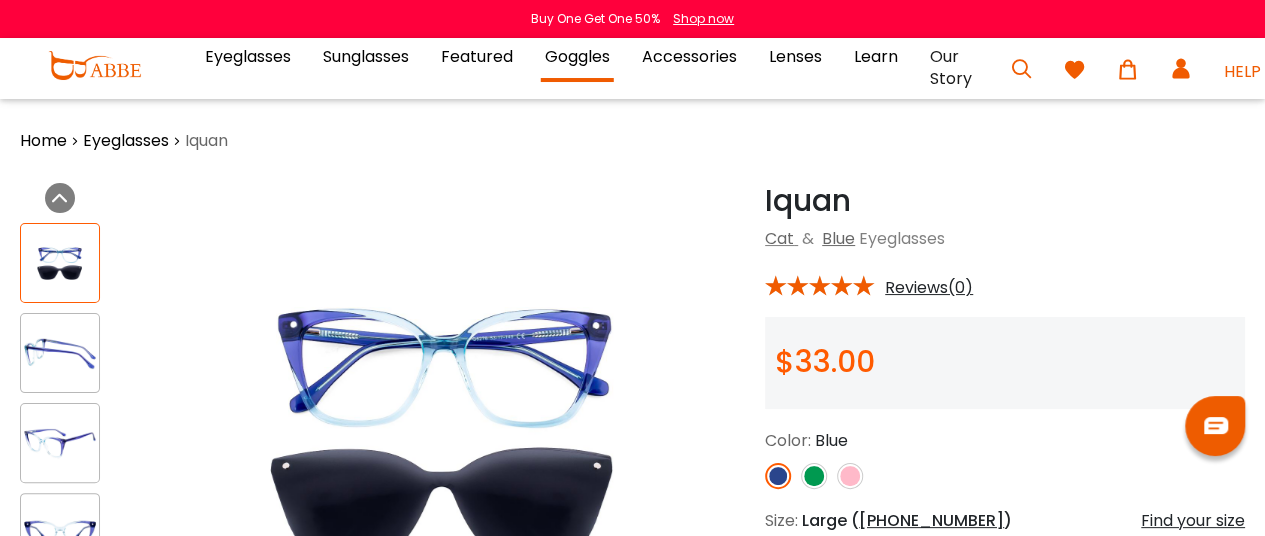 scroll, scrollTop: 0, scrollLeft: 0, axis: both 